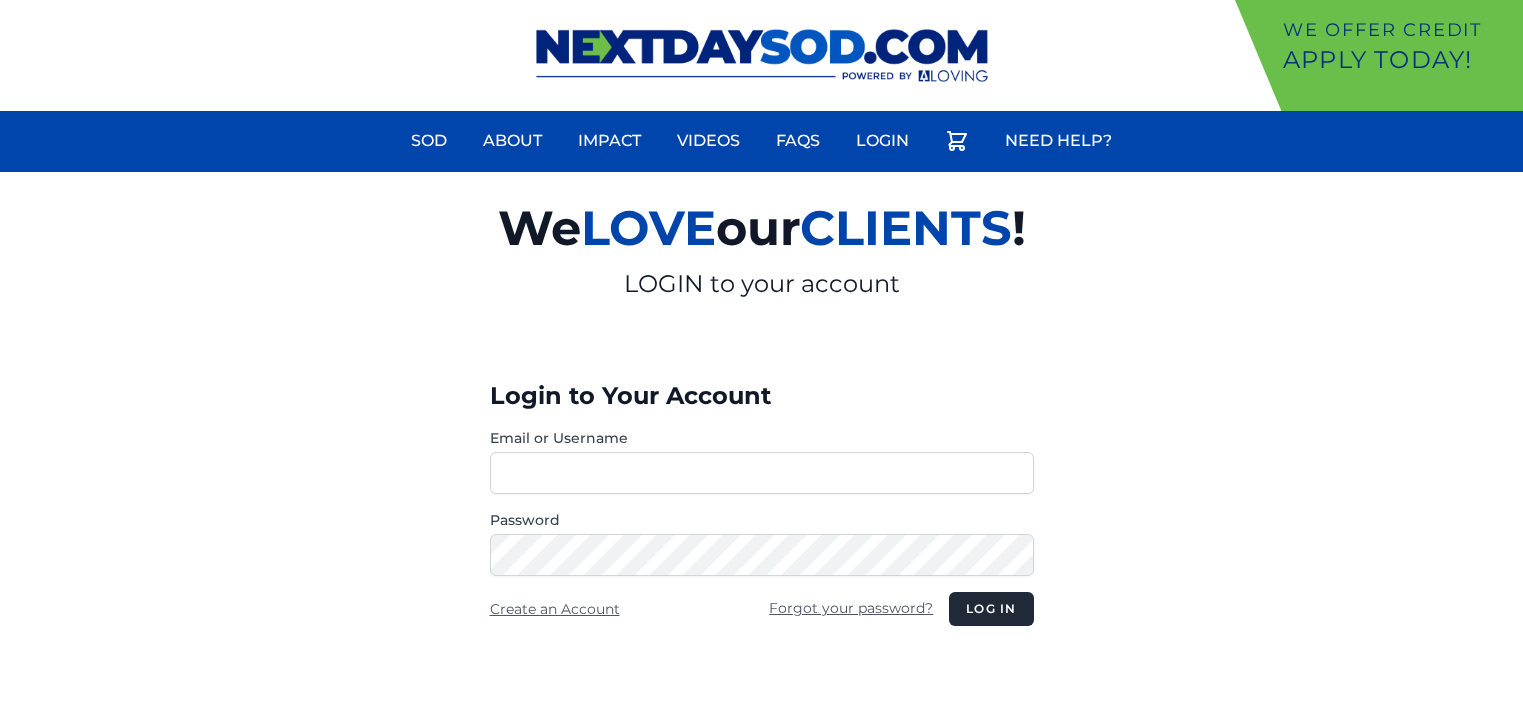 scroll, scrollTop: 0, scrollLeft: 0, axis: both 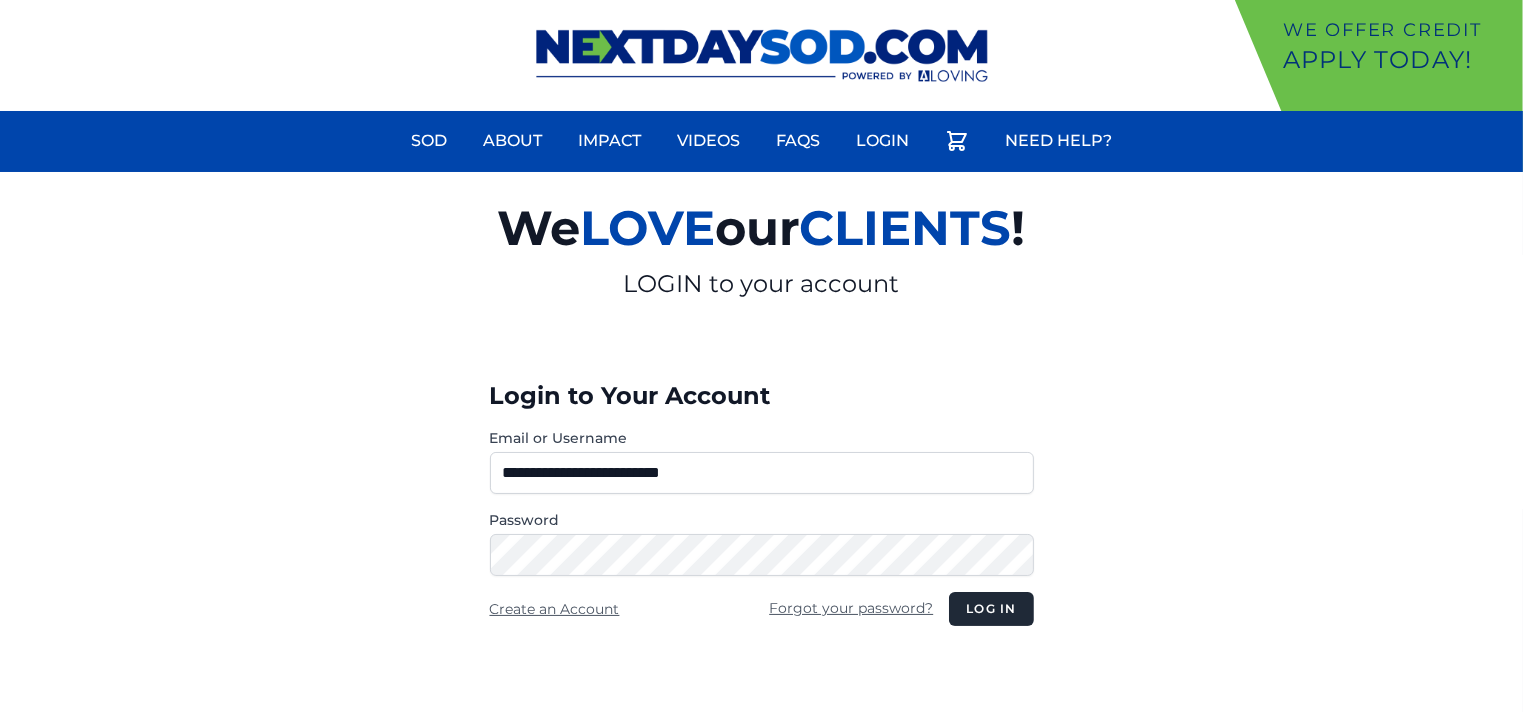 click on "**********" at bounding box center (762, 473) 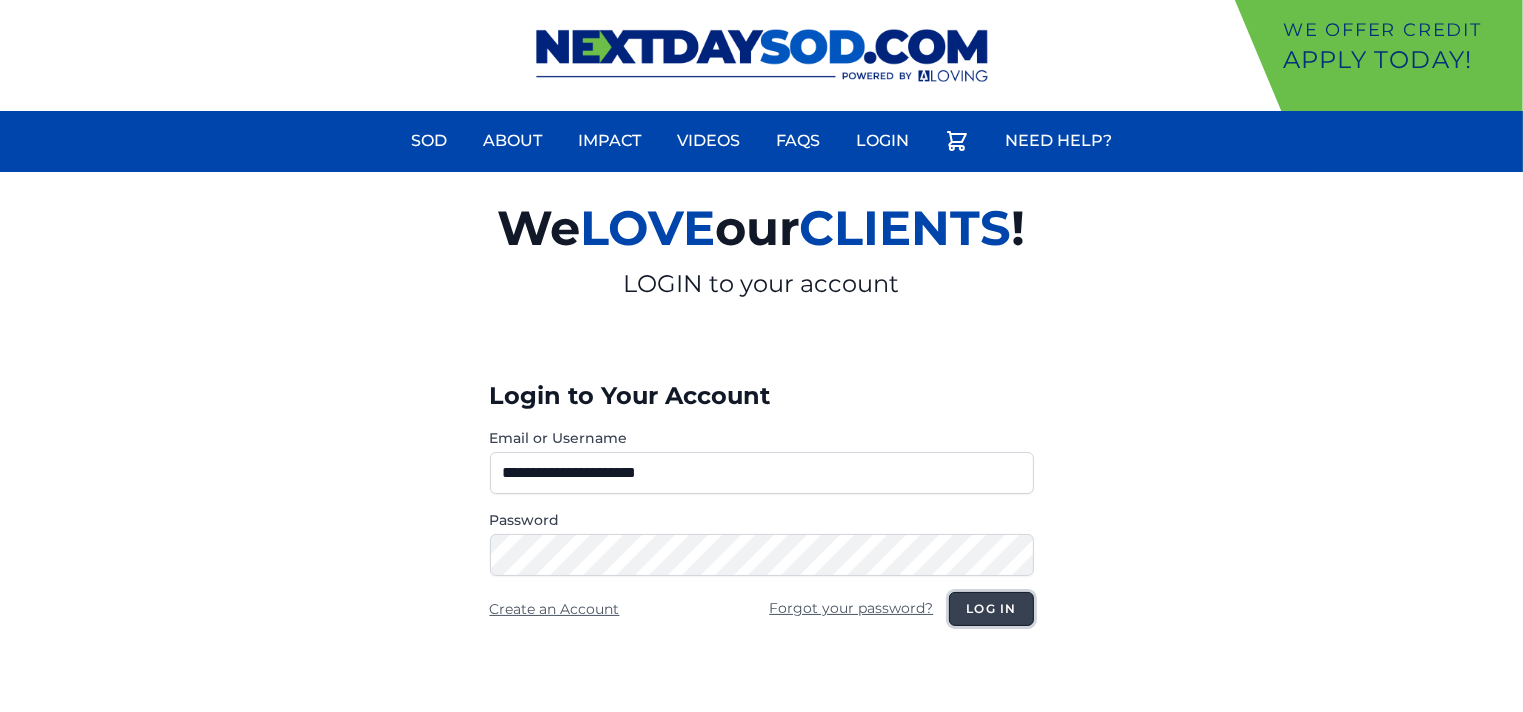 click on "Log in" at bounding box center [991, 609] 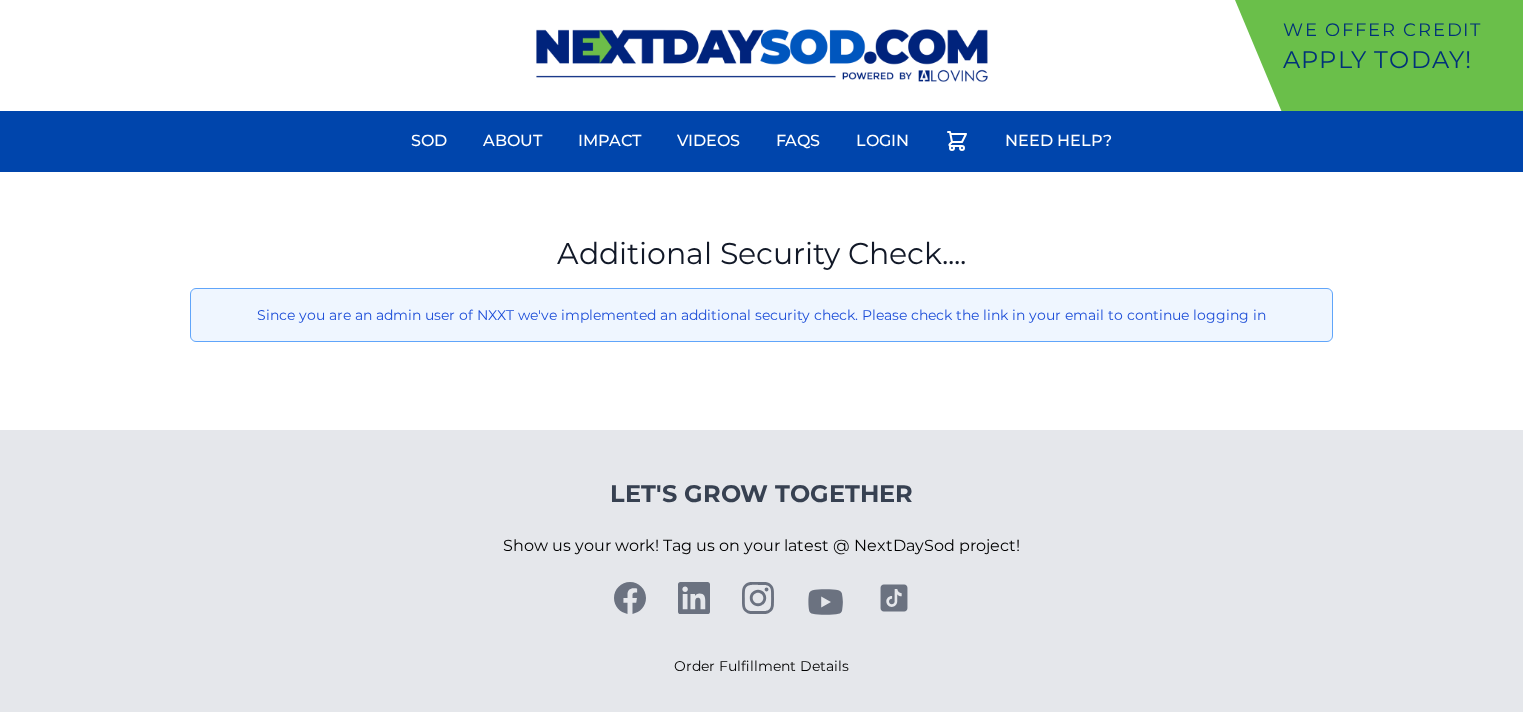 scroll, scrollTop: 0, scrollLeft: 0, axis: both 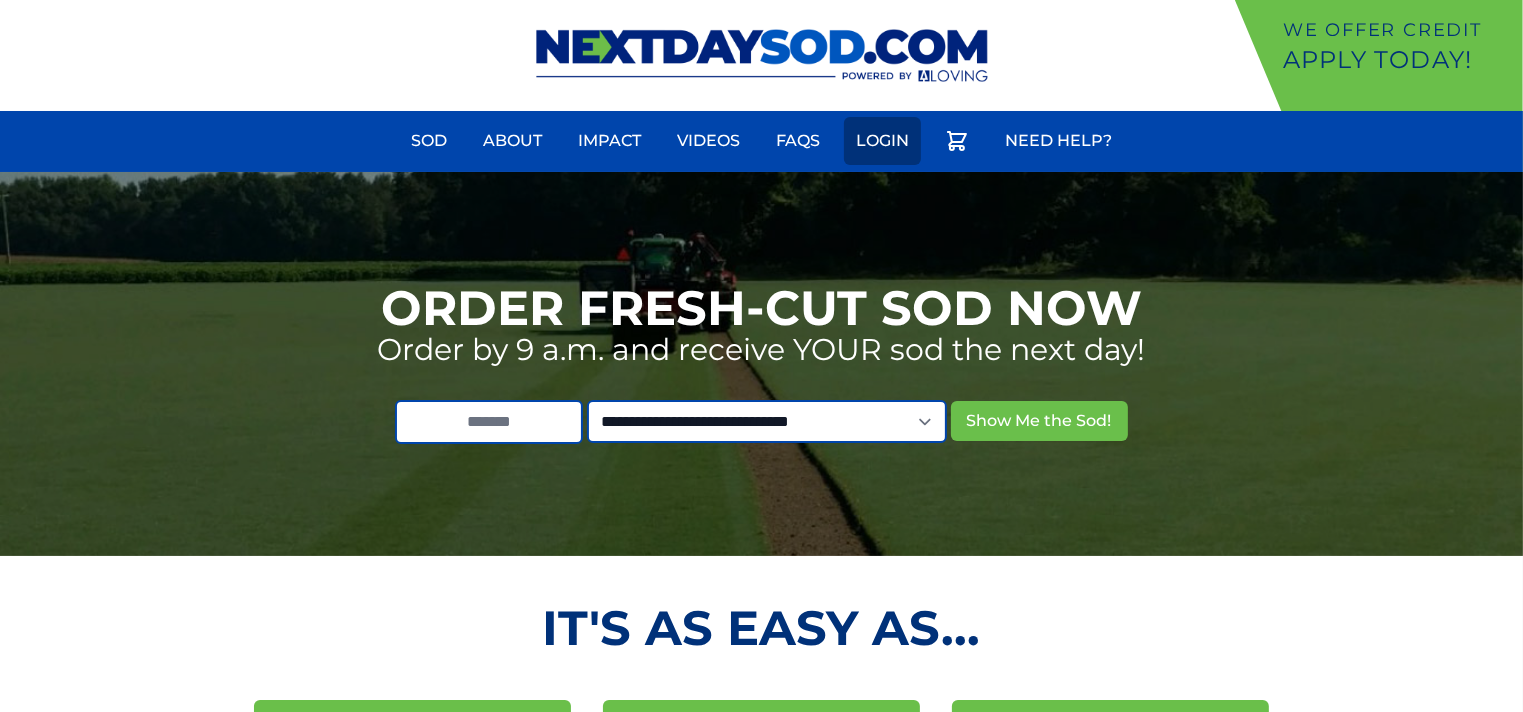 click on "Login" at bounding box center (882, 141) 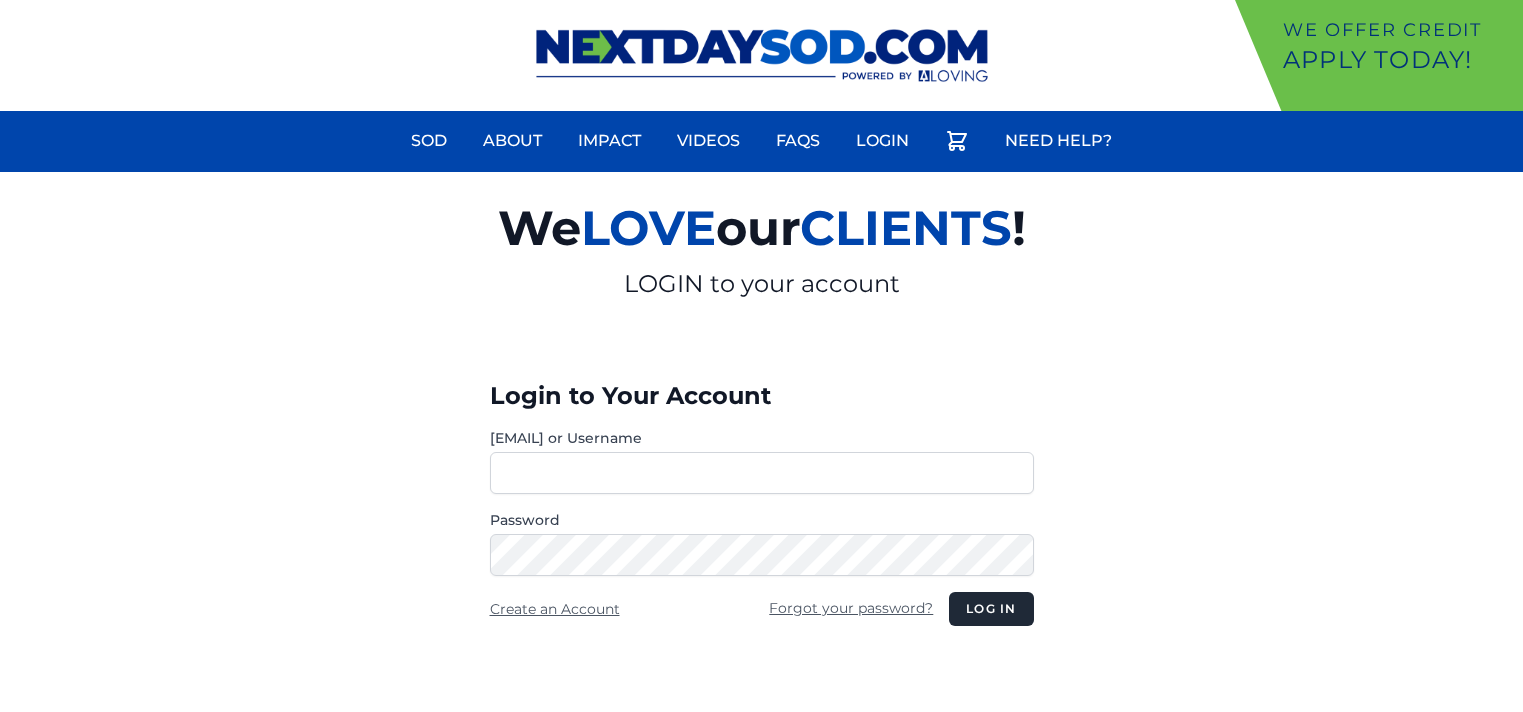 scroll, scrollTop: 0, scrollLeft: 0, axis: both 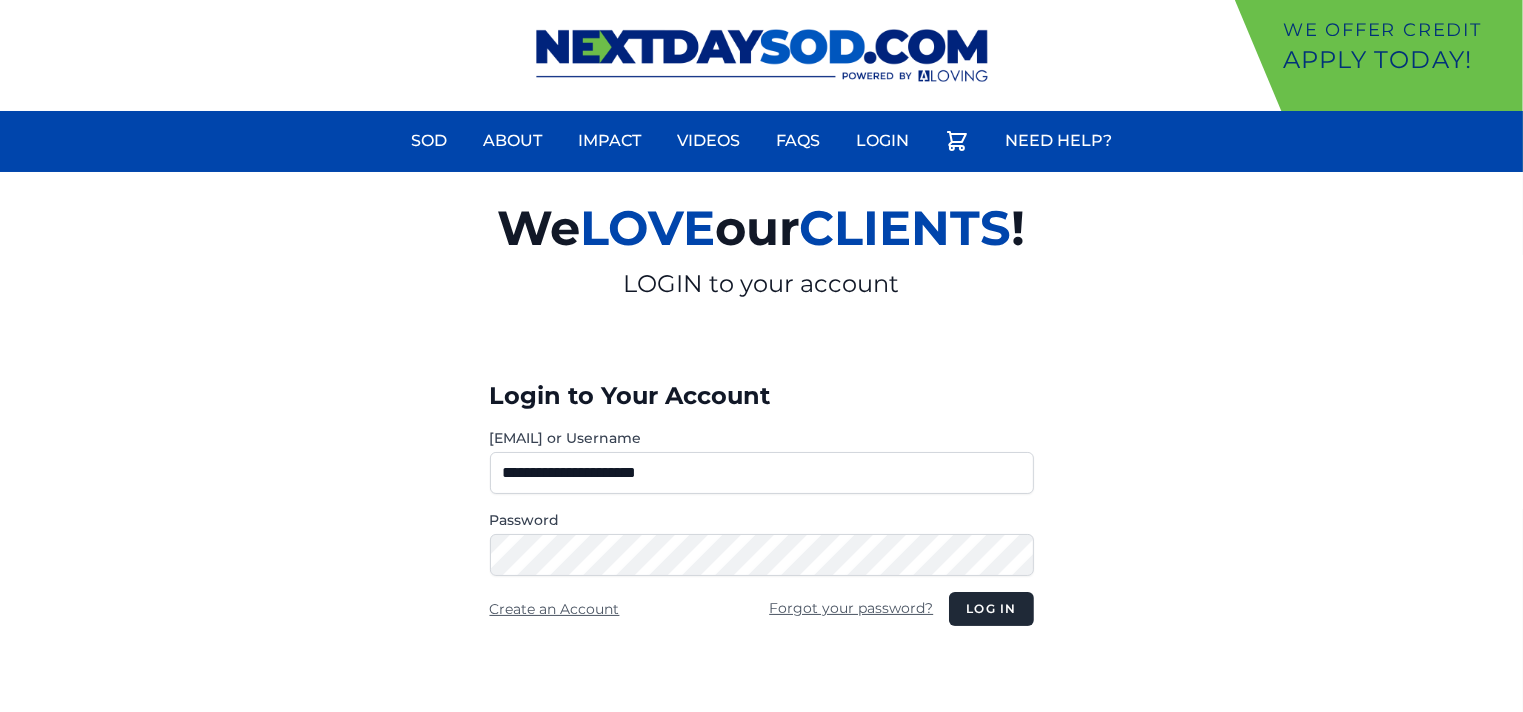 click on "**********" at bounding box center [762, 473] 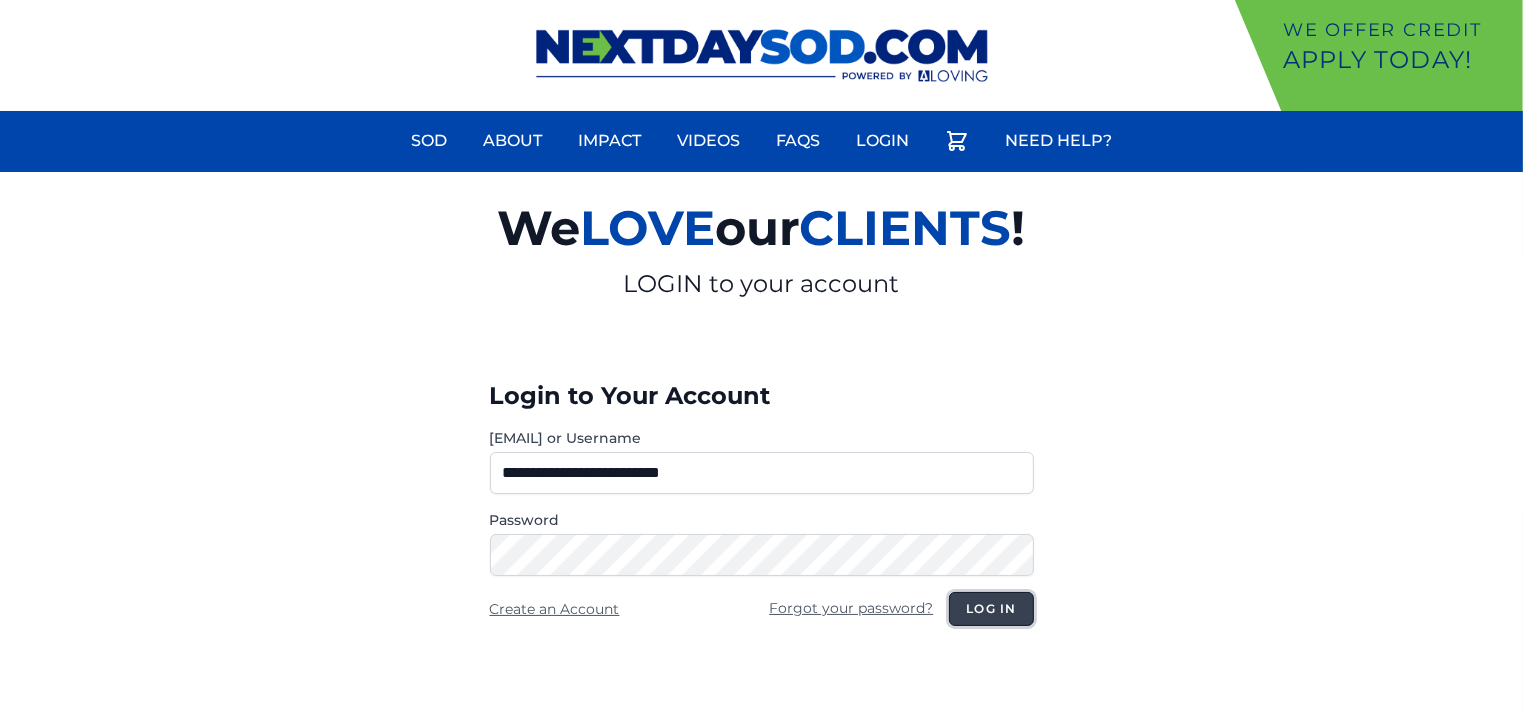 click on "Log in" at bounding box center (991, 609) 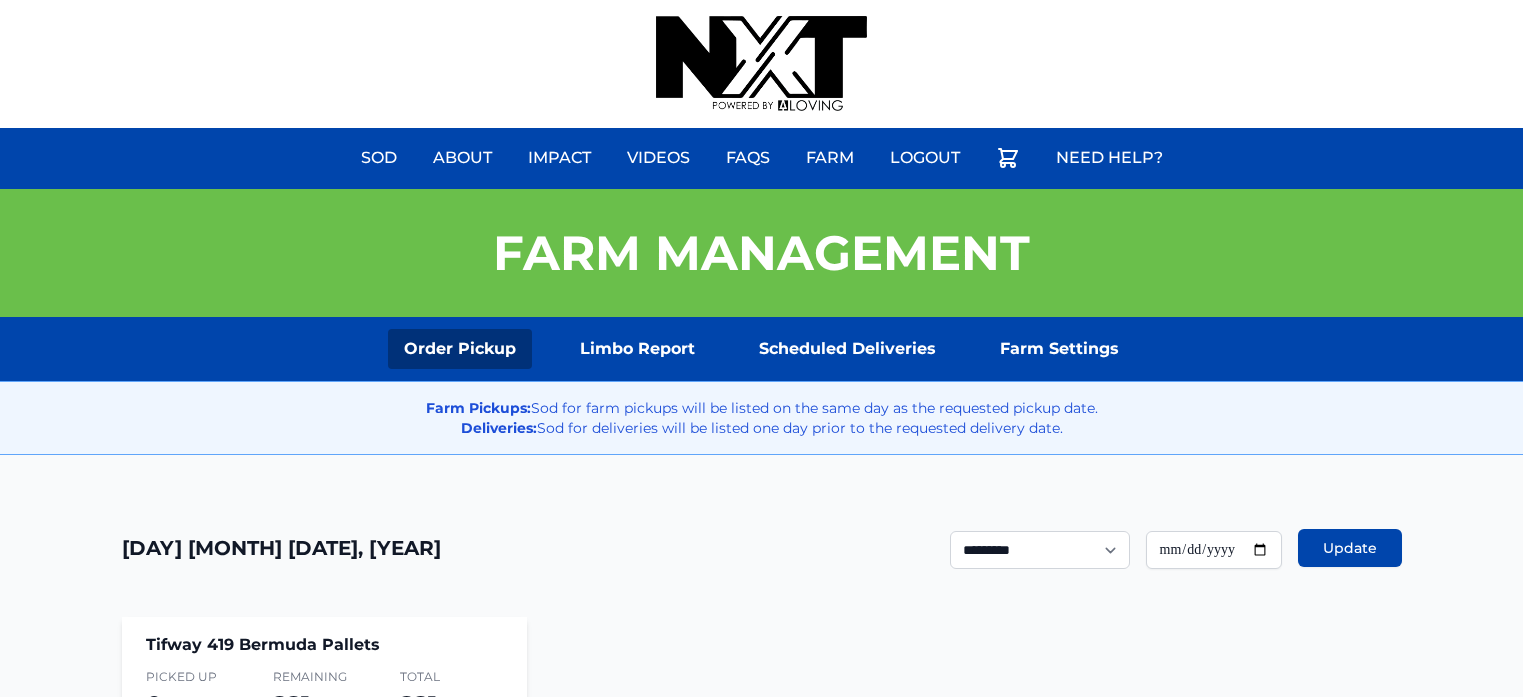 scroll, scrollTop: 0, scrollLeft: 0, axis: both 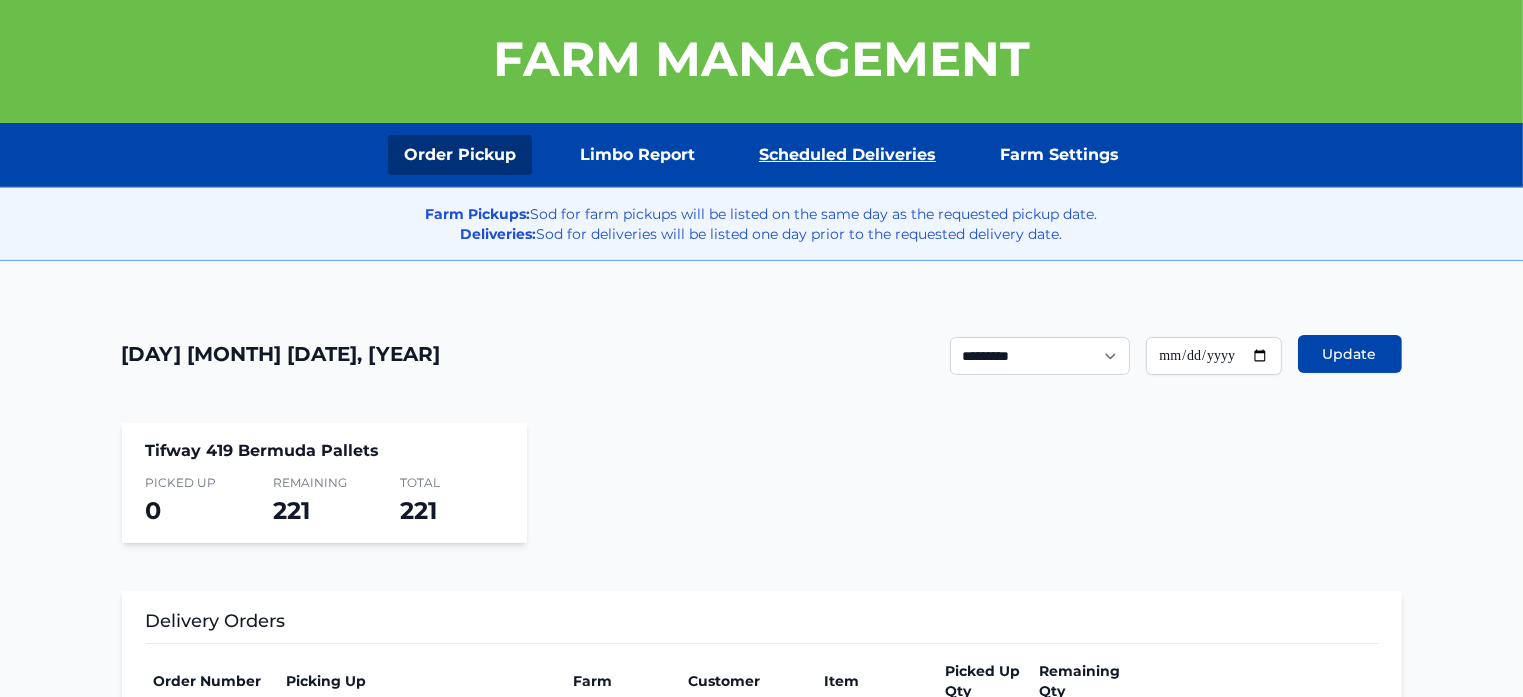 click on "Scheduled Deliveries" at bounding box center (847, 155) 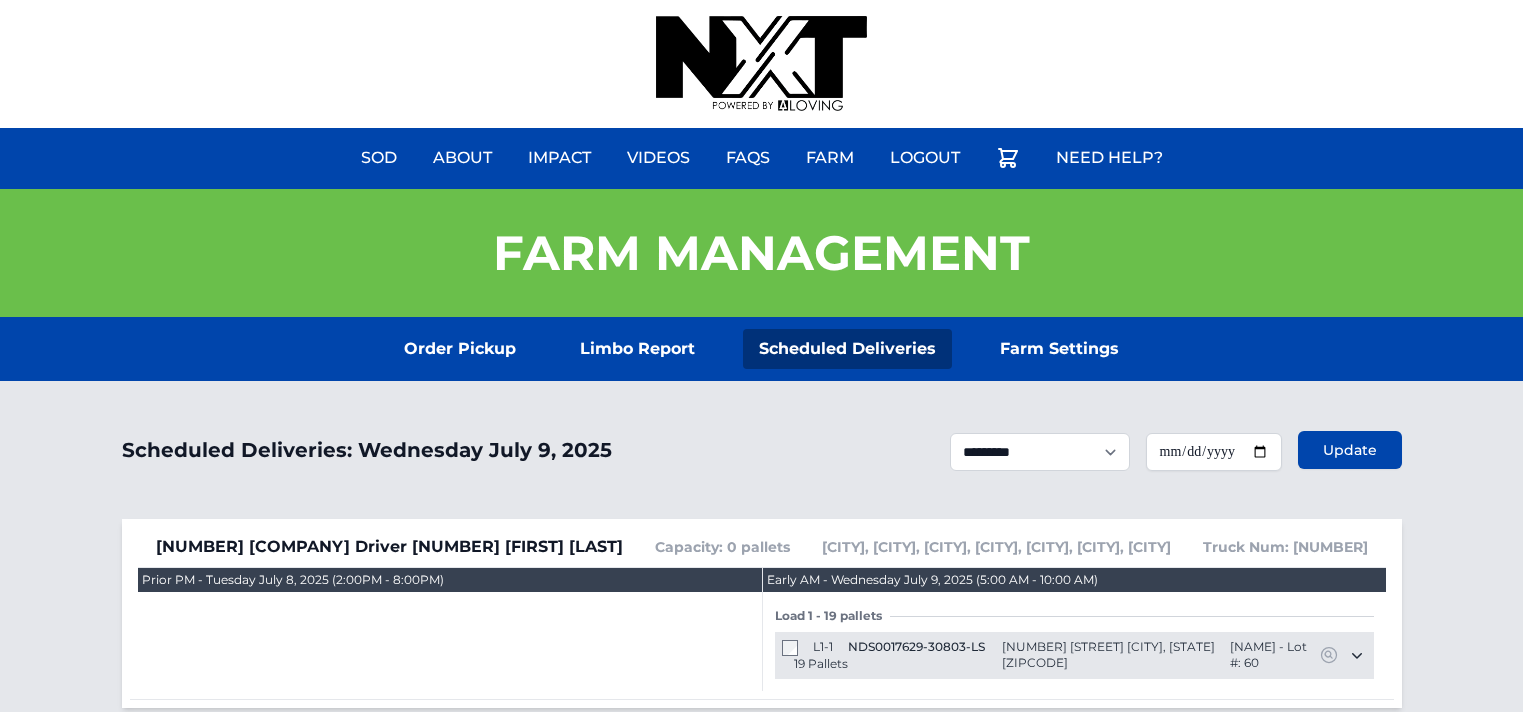 scroll, scrollTop: 0, scrollLeft: 0, axis: both 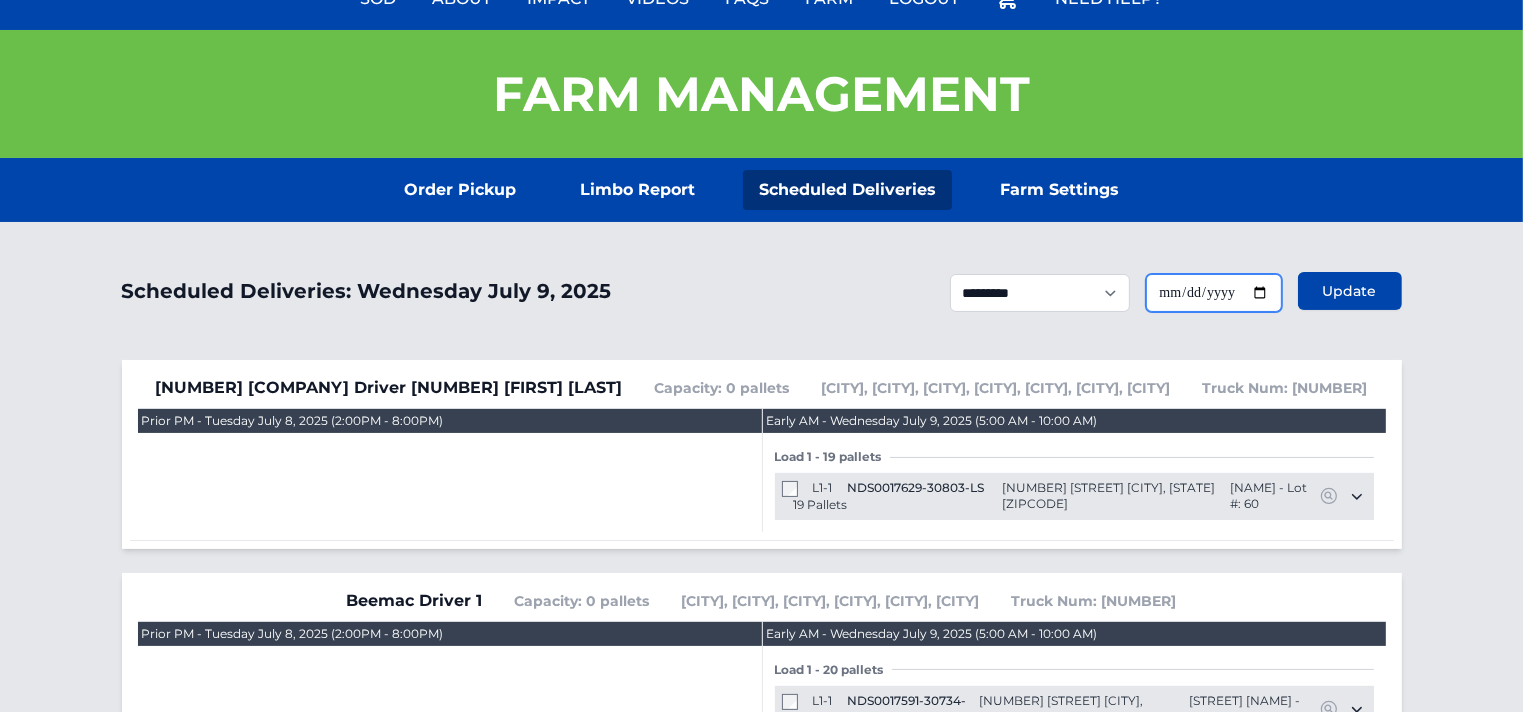 click on "**********" at bounding box center [1214, 293] 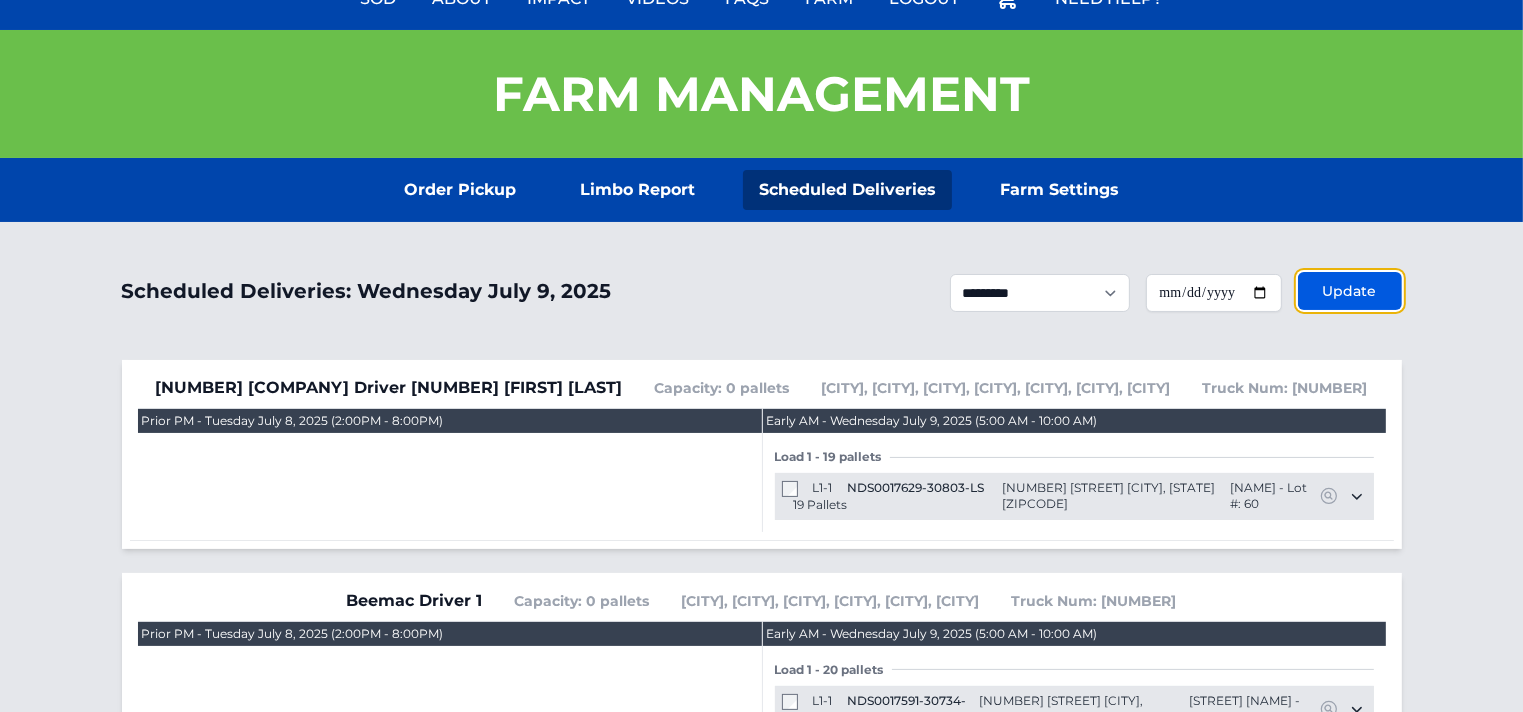 click on "Update" at bounding box center [1350, 291] 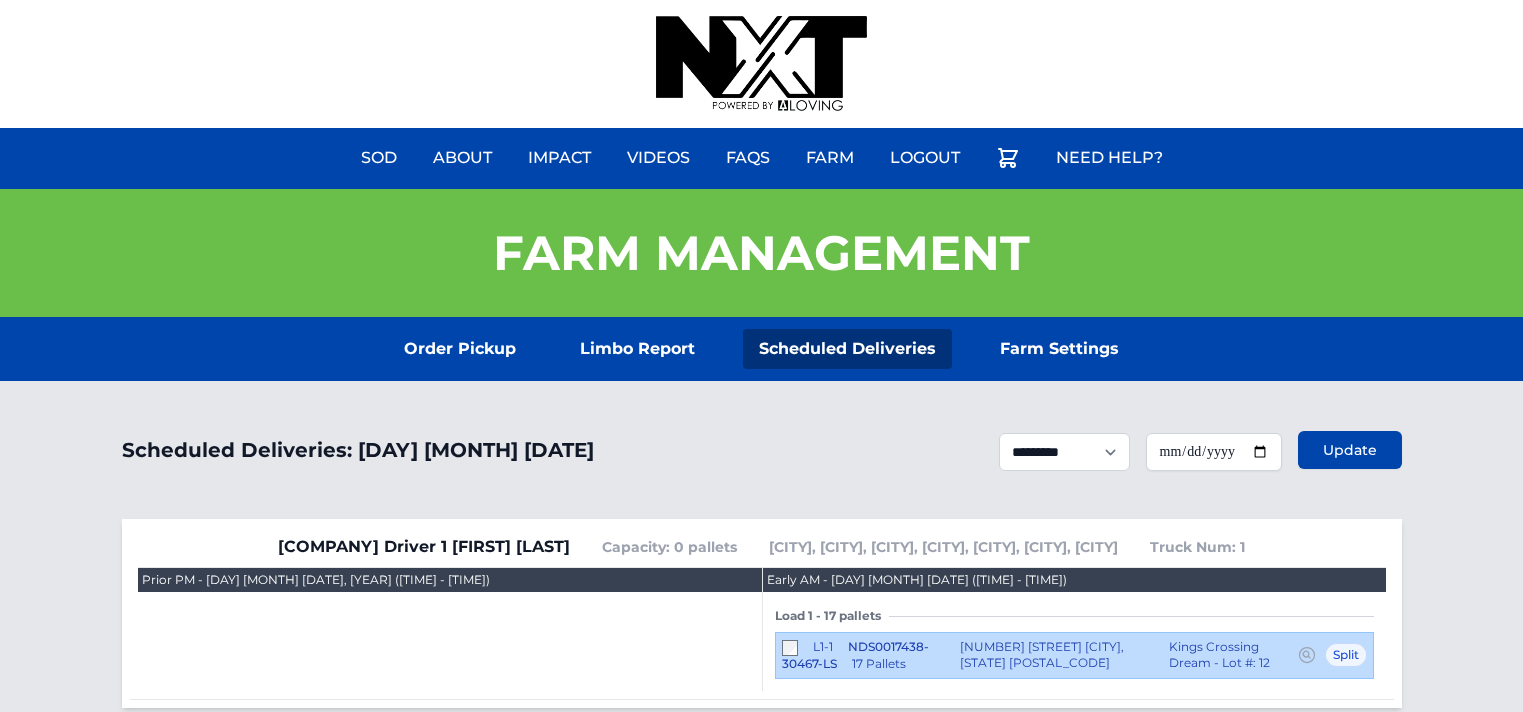 scroll, scrollTop: 0, scrollLeft: 0, axis: both 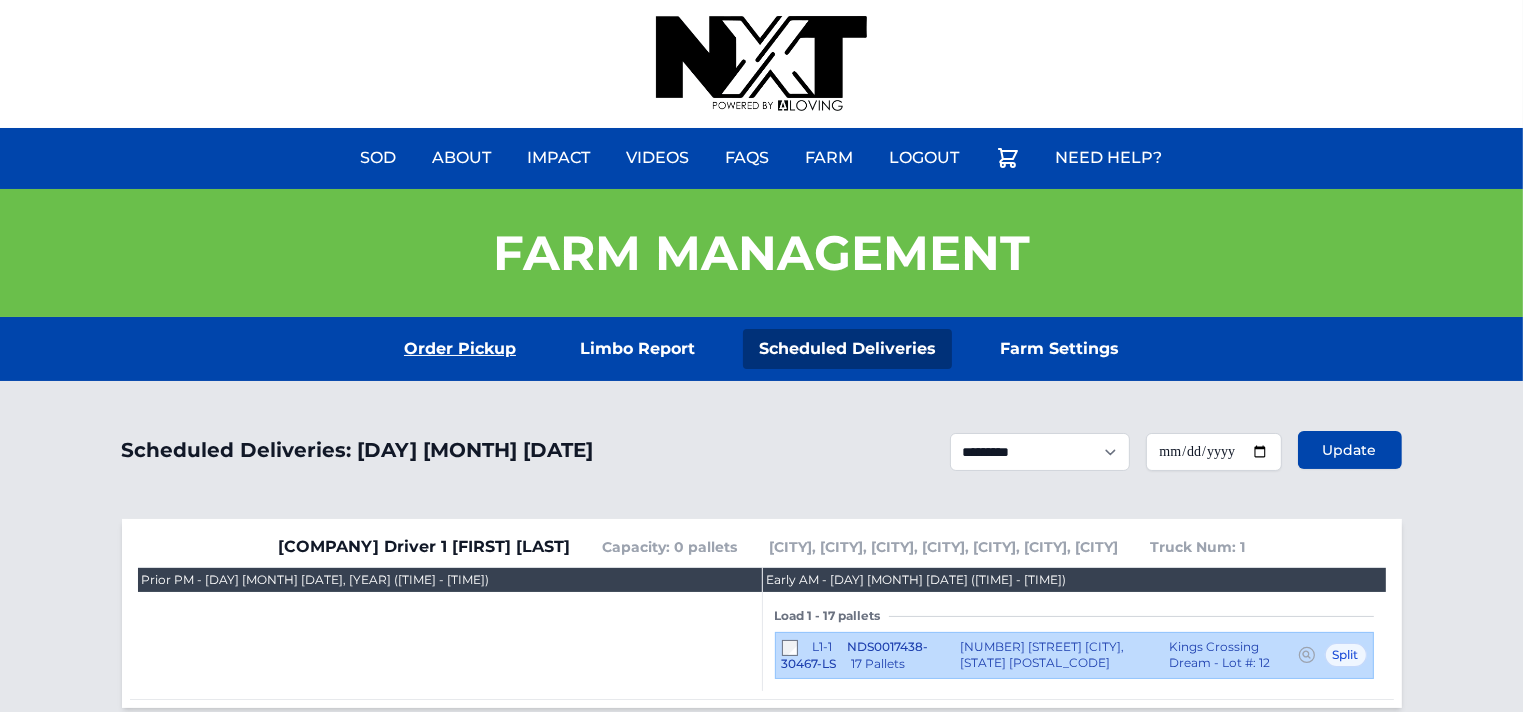 click on "Order Pickup" at bounding box center [460, 349] 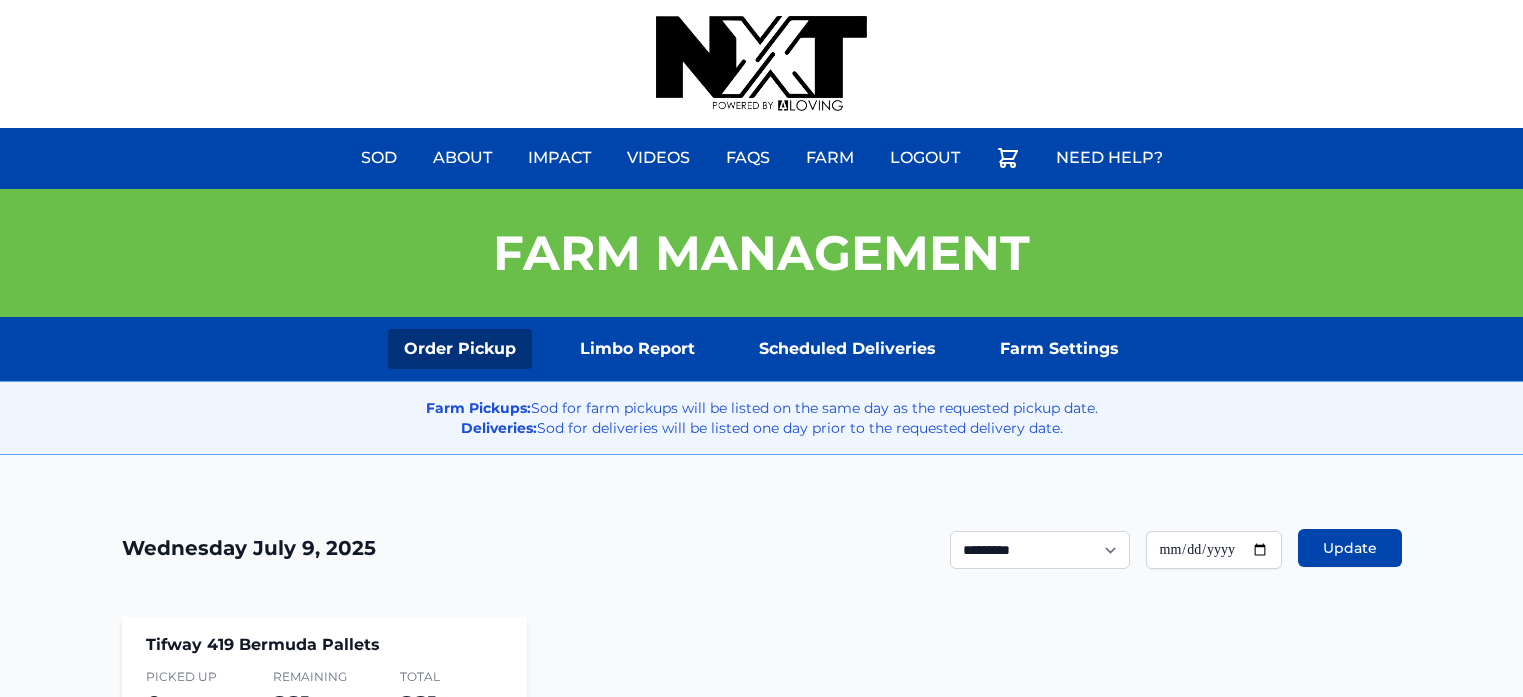 scroll, scrollTop: 0, scrollLeft: 0, axis: both 